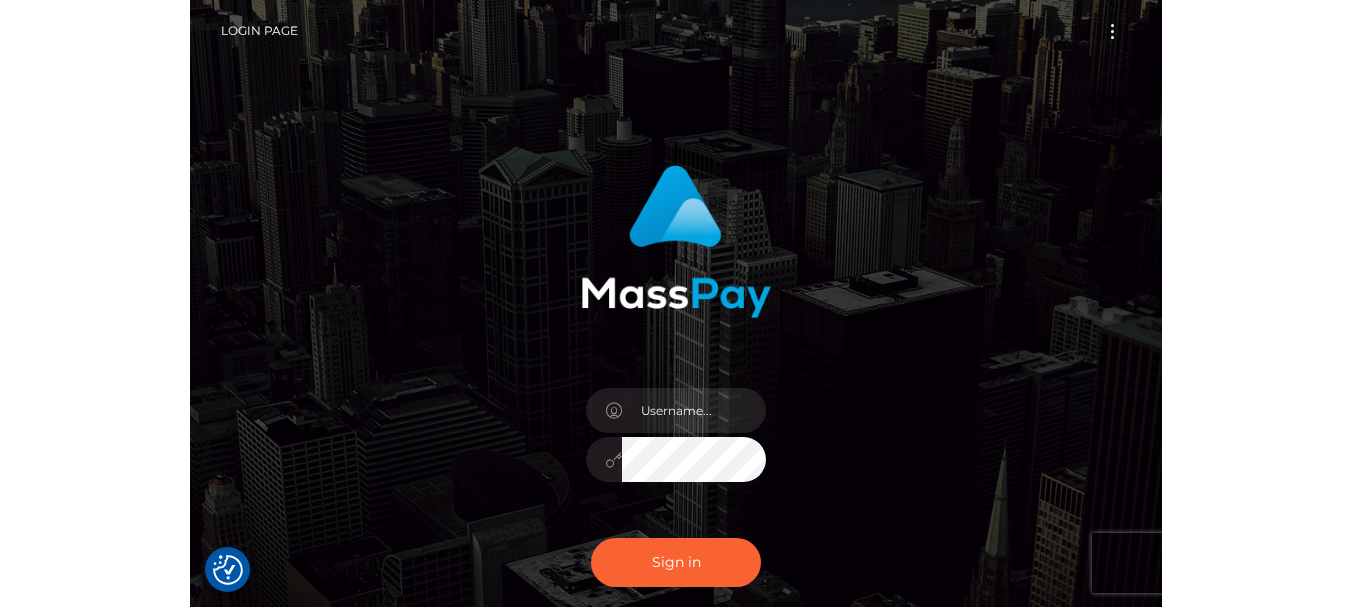 scroll, scrollTop: 0, scrollLeft: 0, axis: both 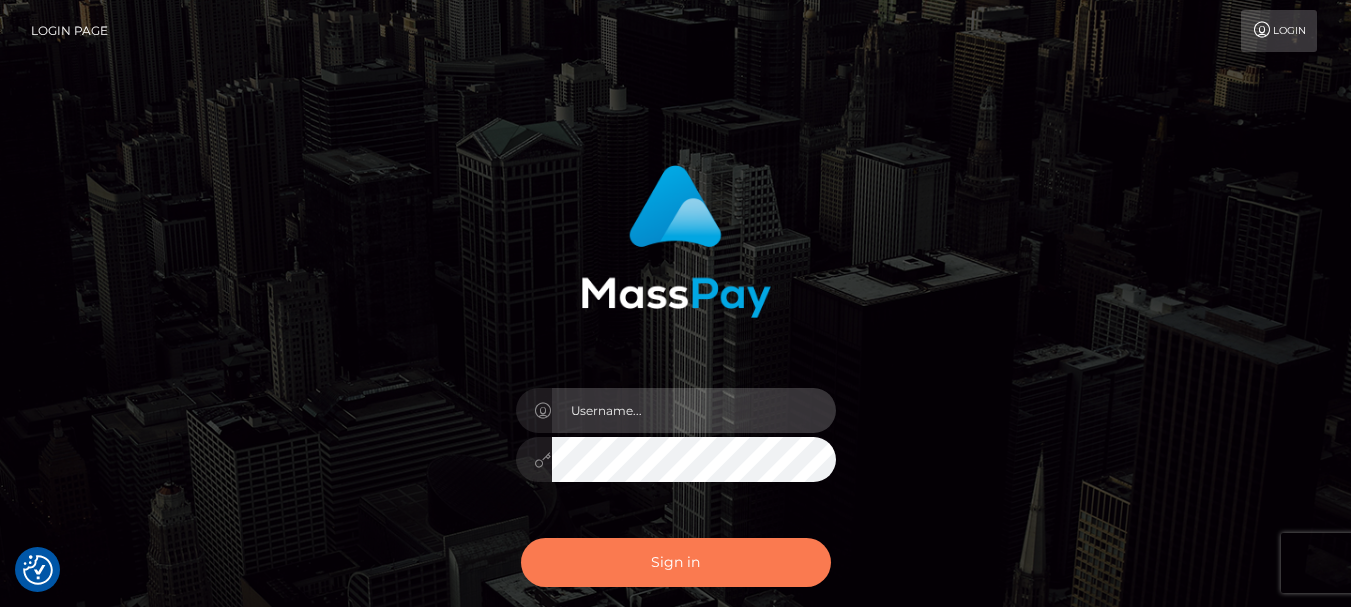 type on "terry.cope2" 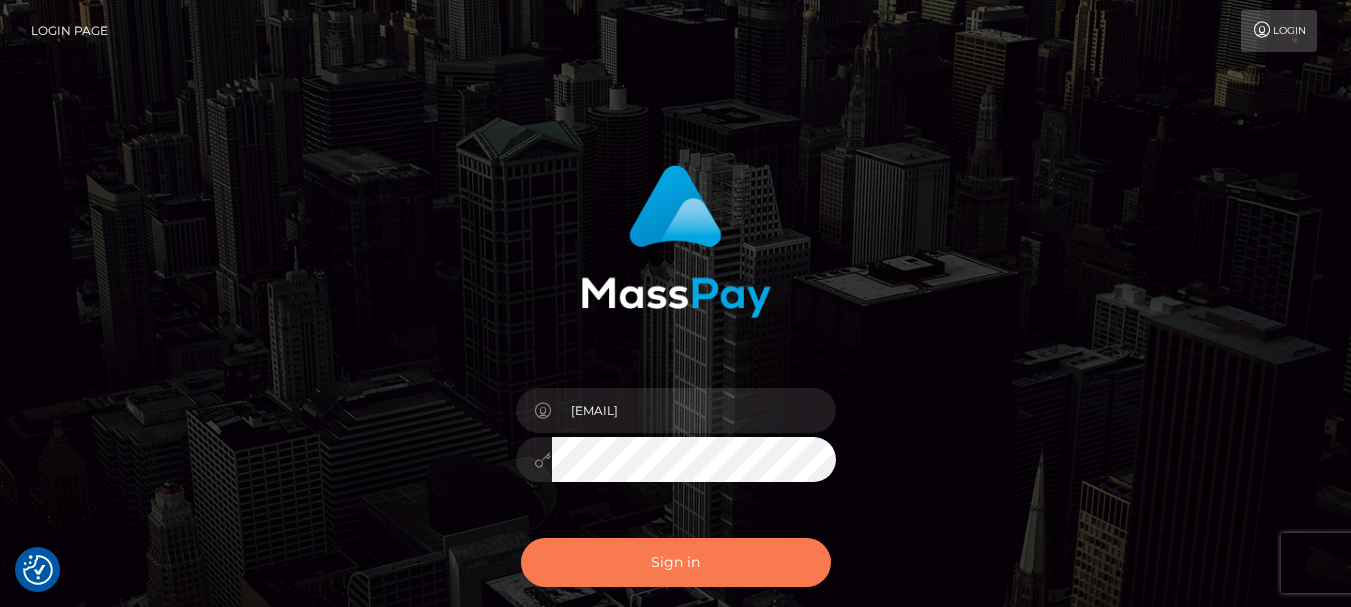 click on "Sign in" at bounding box center (676, 562) 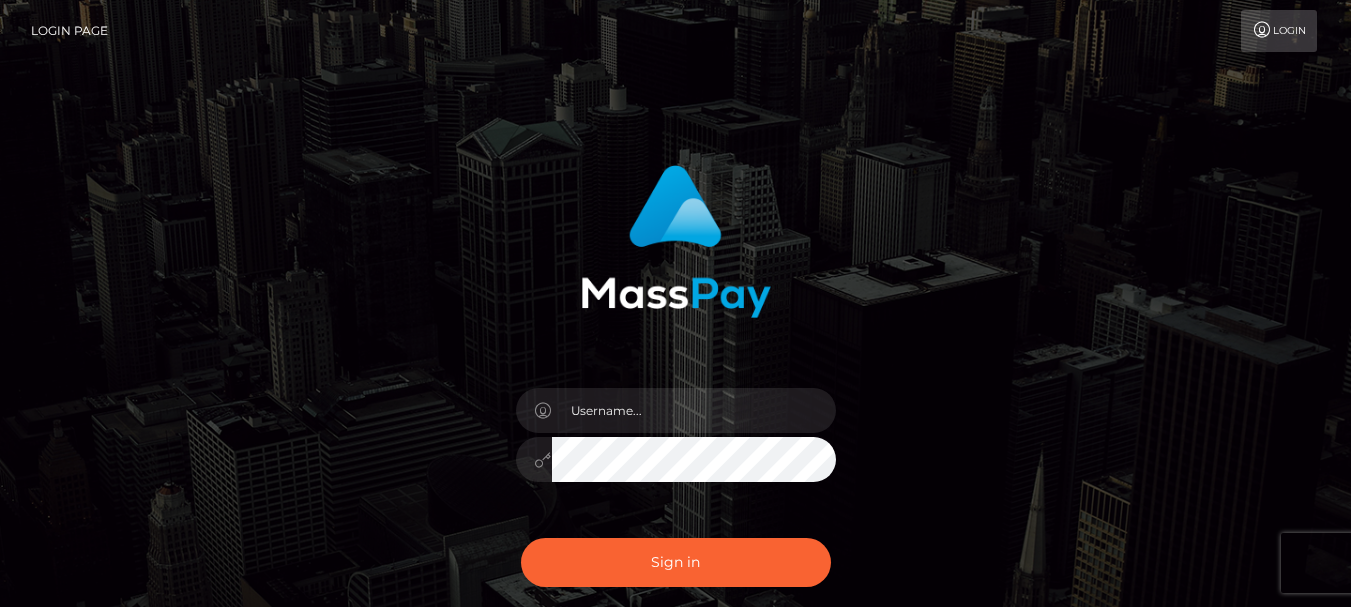 scroll, scrollTop: 0, scrollLeft: 0, axis: both 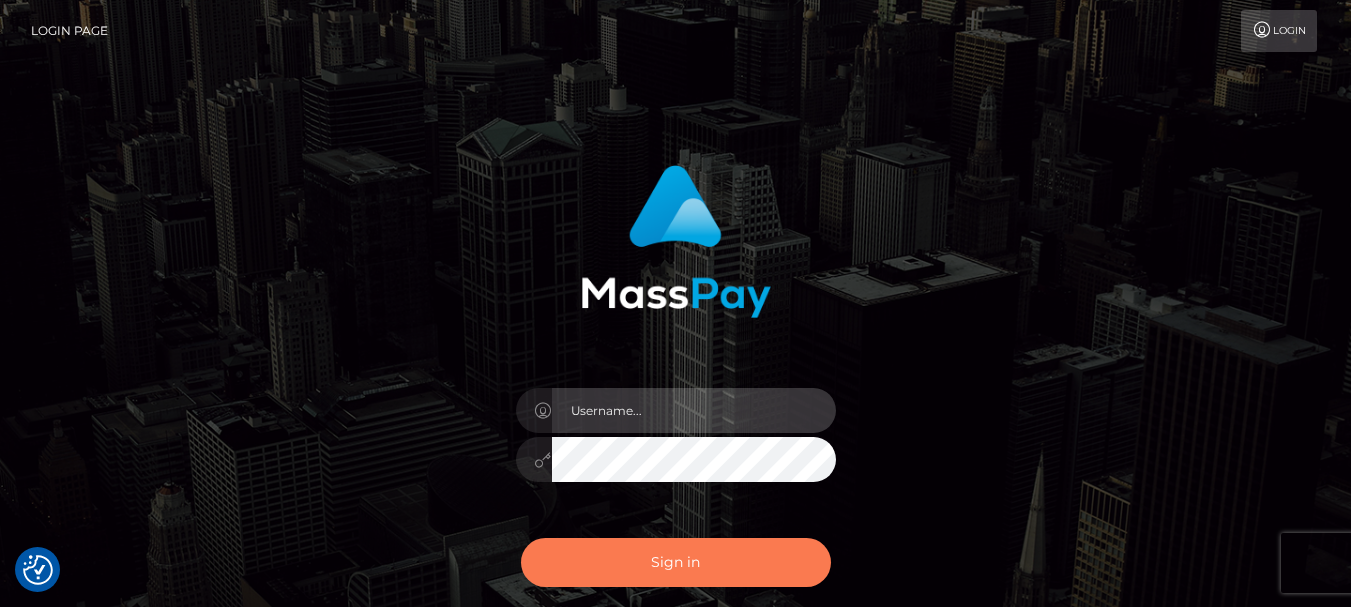 type on "[EMAIL]" 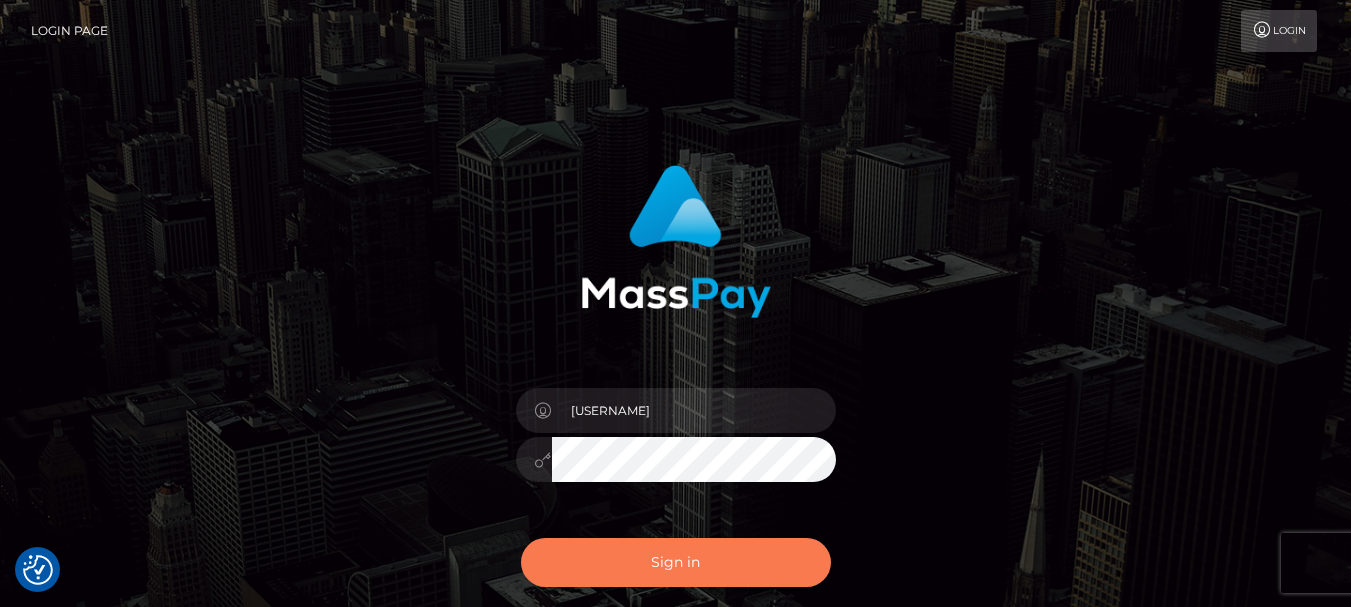 click on "Sign in" at bounding box center (676, 562) 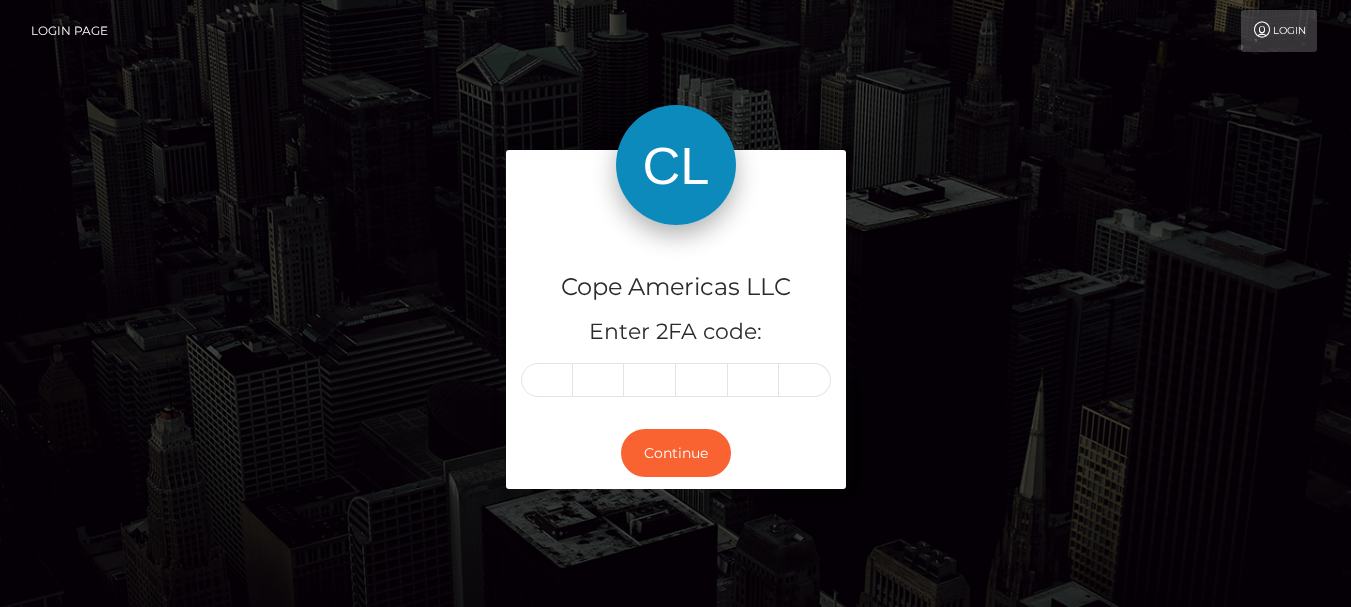 scroll, scrollTop: 0, scrollLeft: 0, axis: both 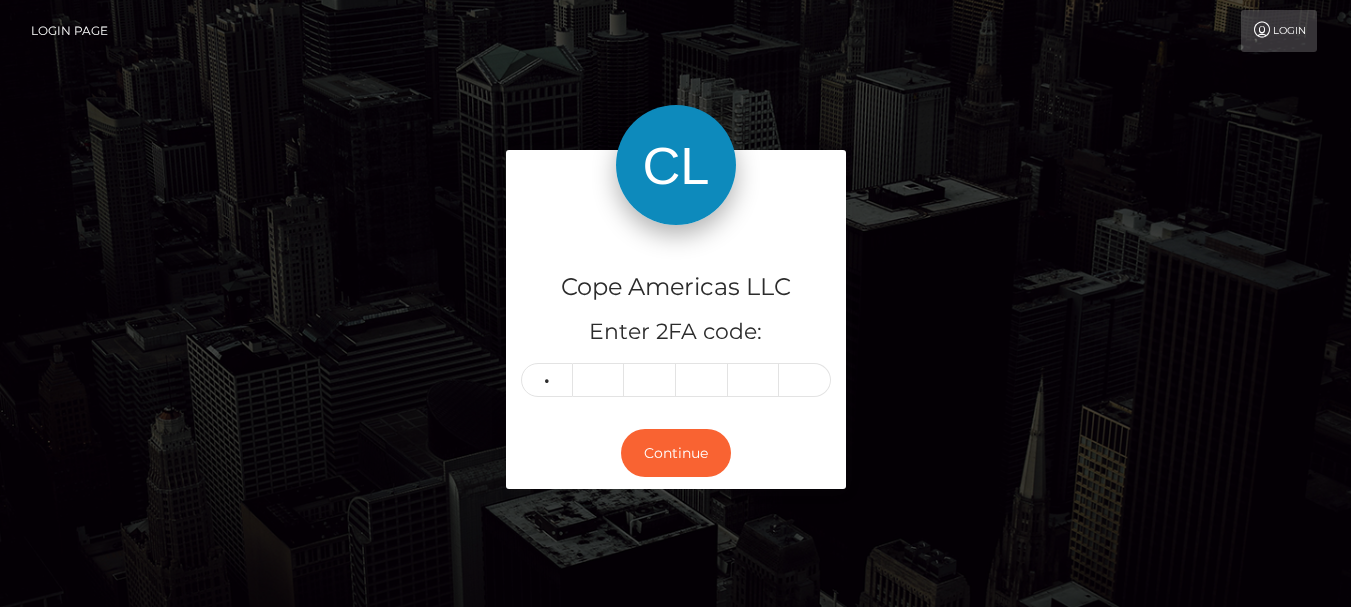 type on "9" 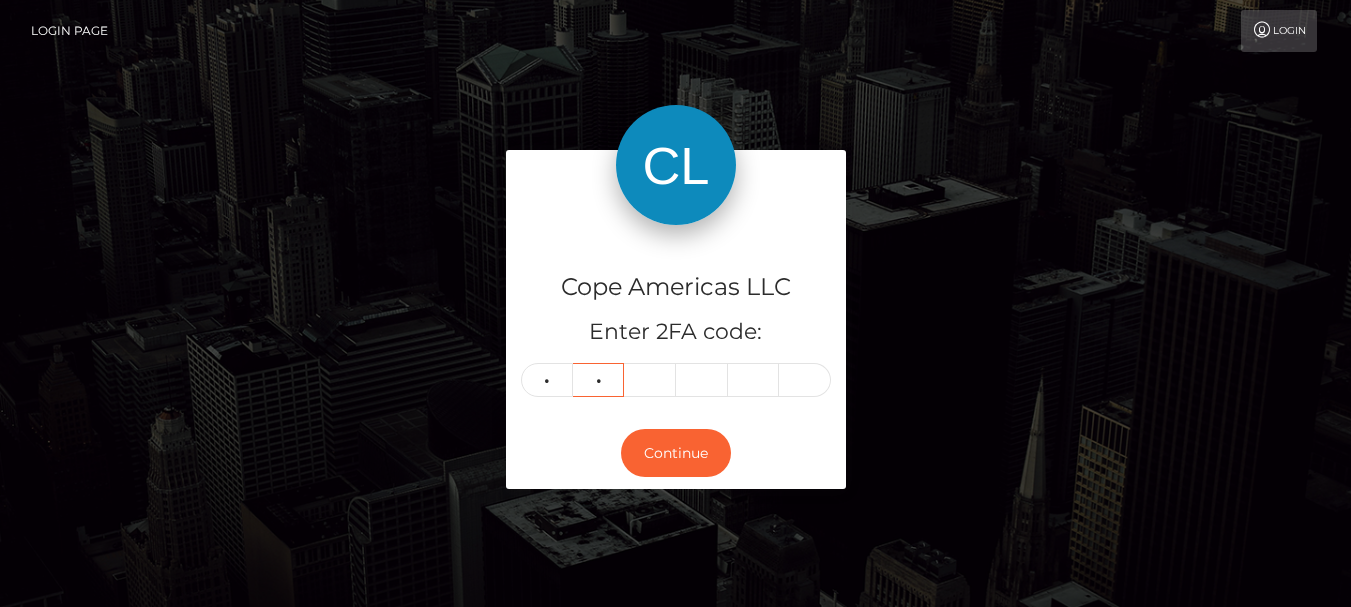 type on "6" 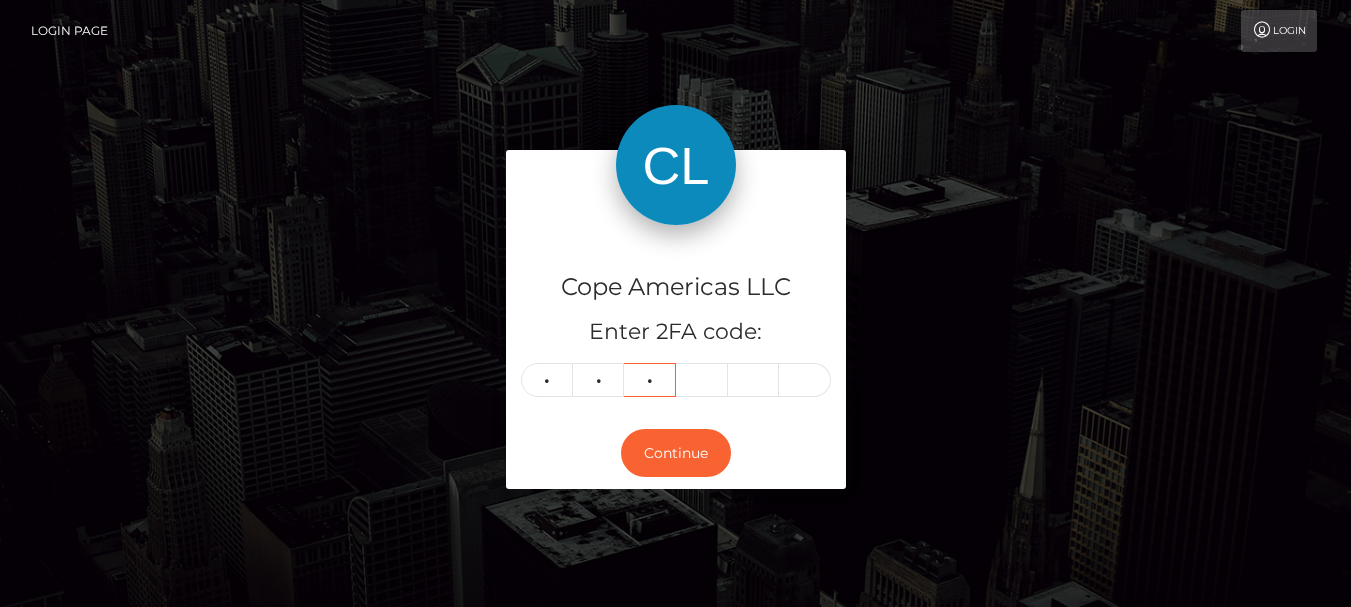 type on "3" 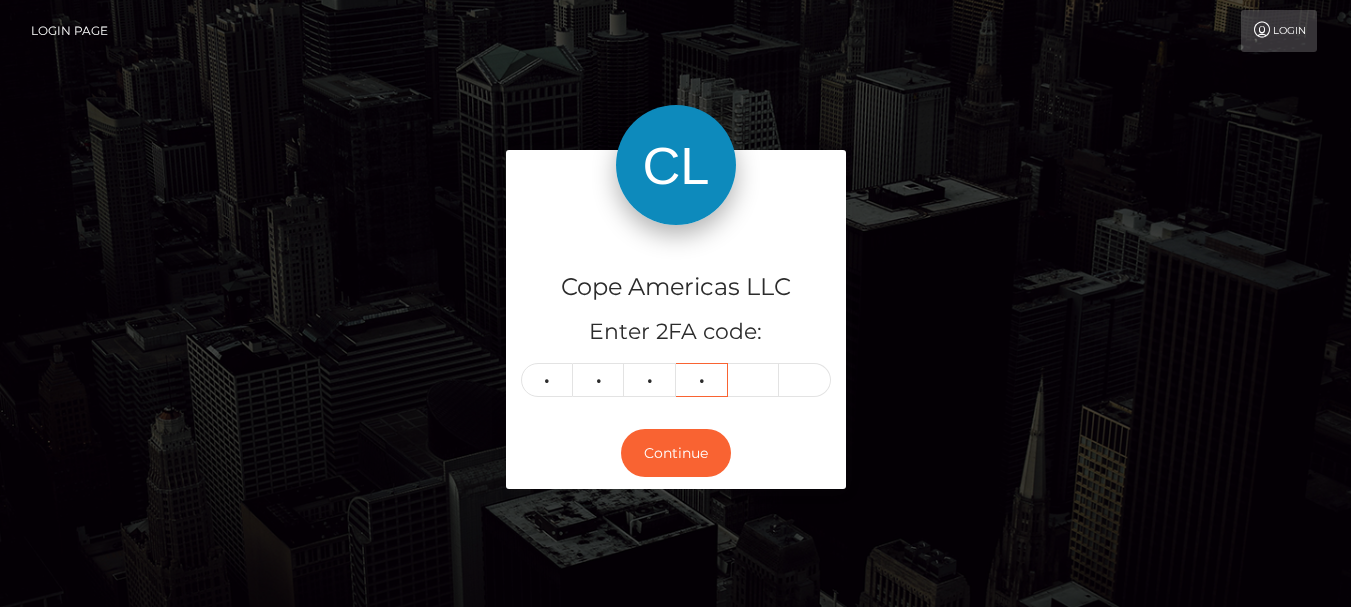type on "5" 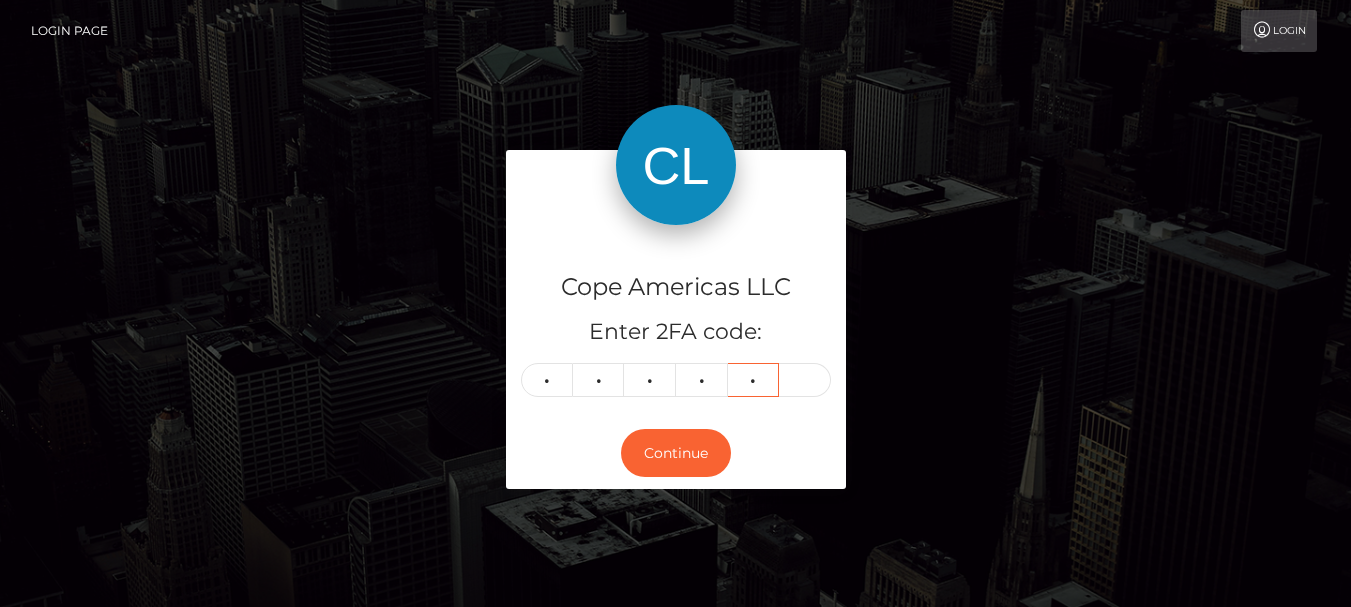 type on "8" 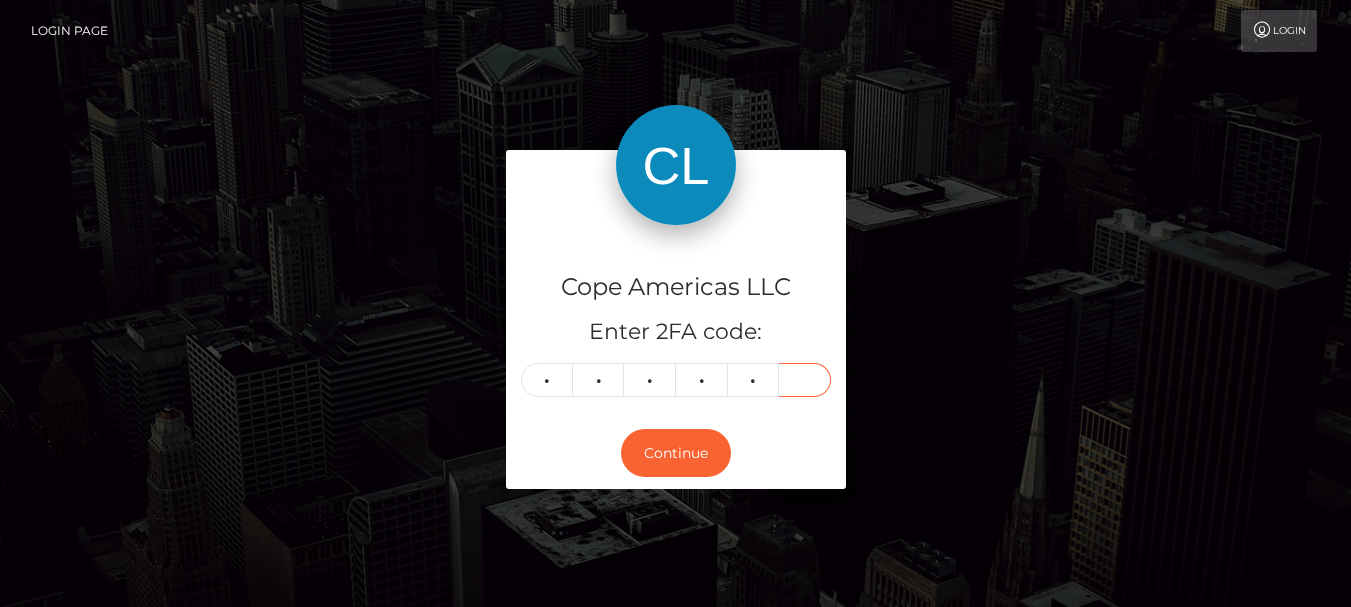 type on "7" 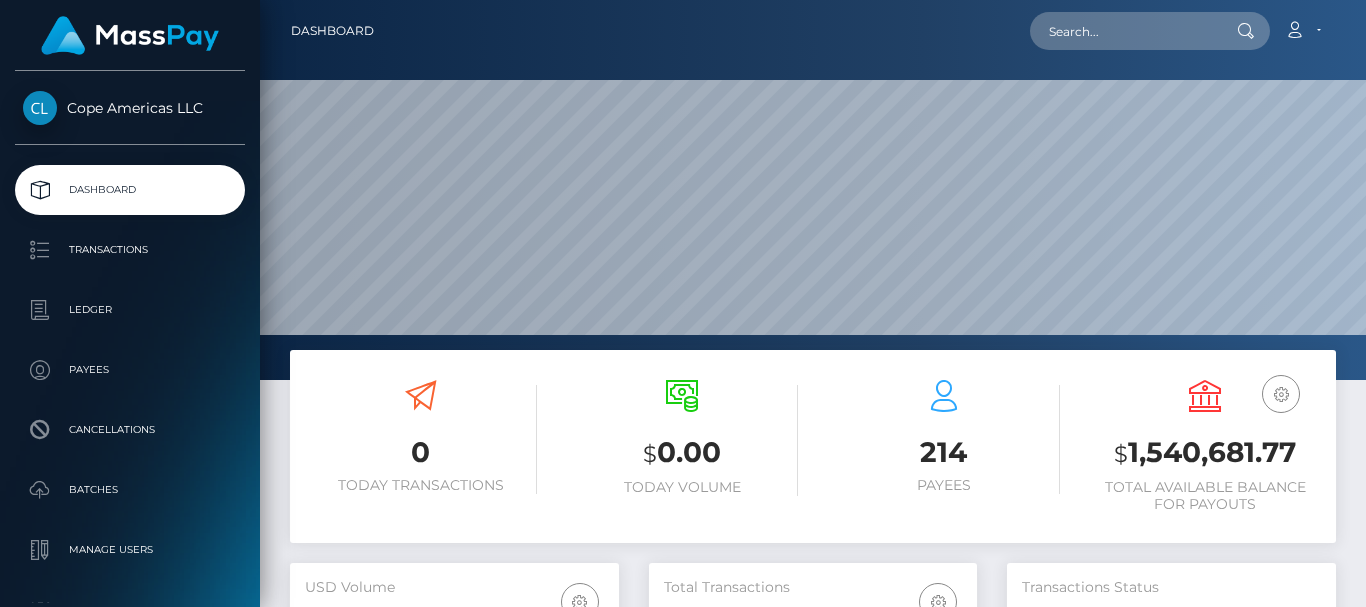scroll, scrollTop: 0, scrollLeft: 0, axis: both 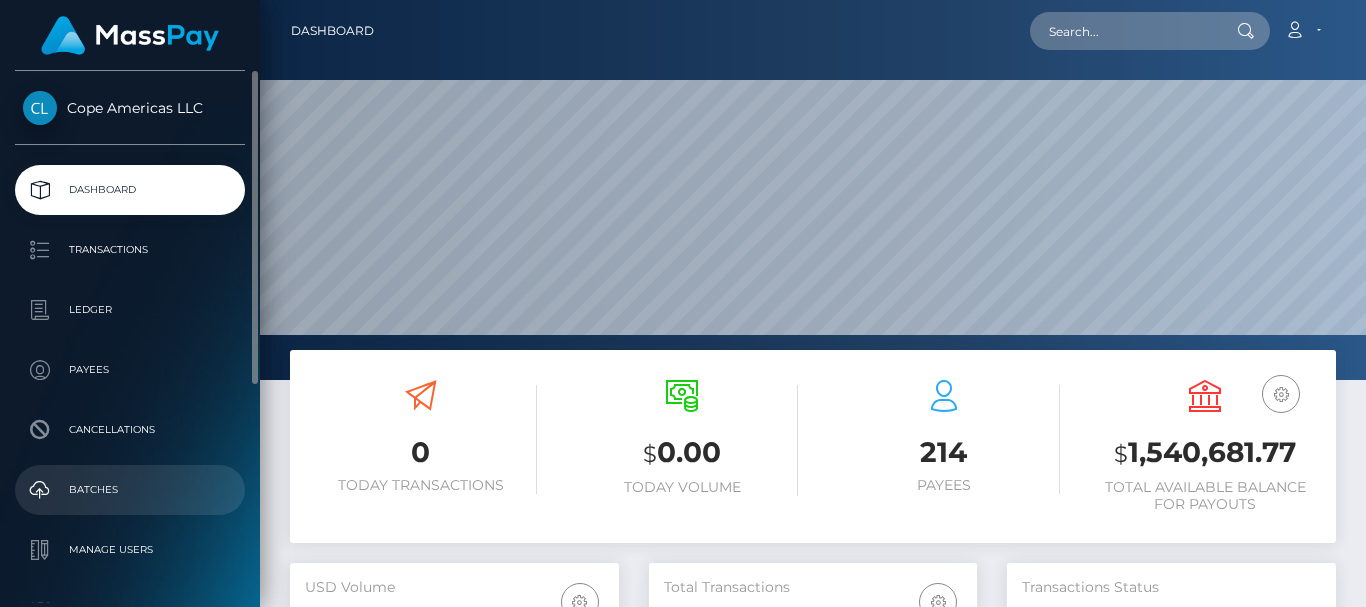 click on "Batches" at bounding box center (130, 490) 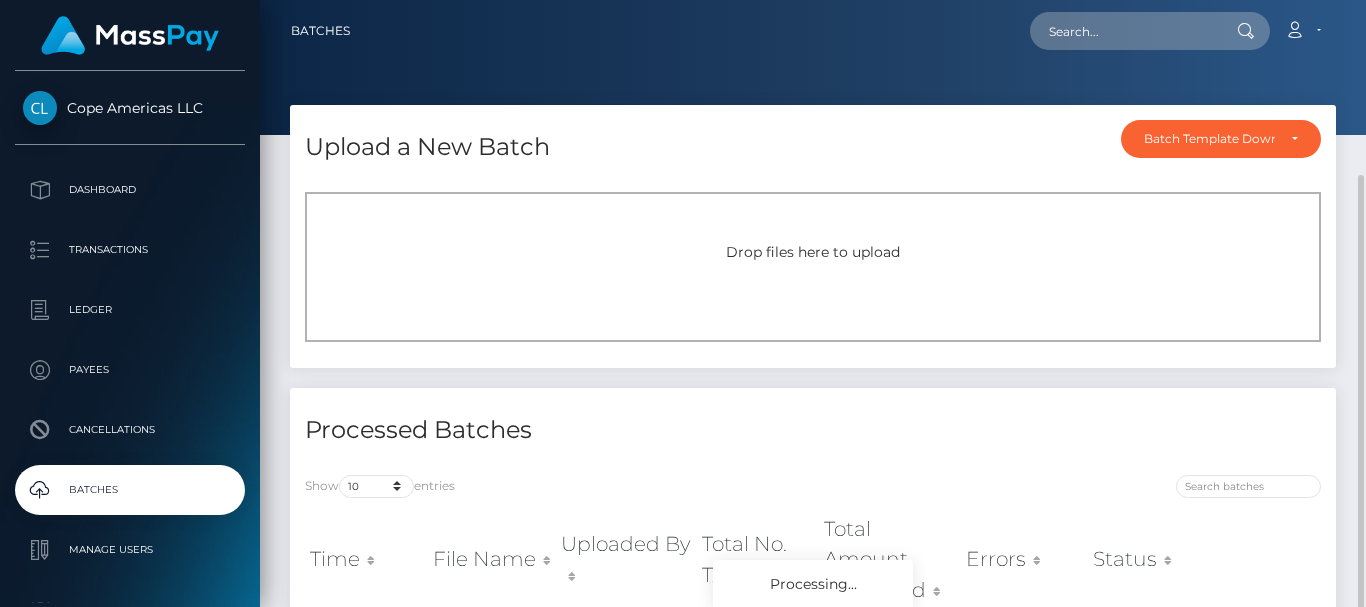 scroll, scrollTop: 0, scrollLeft: 0, axis: both 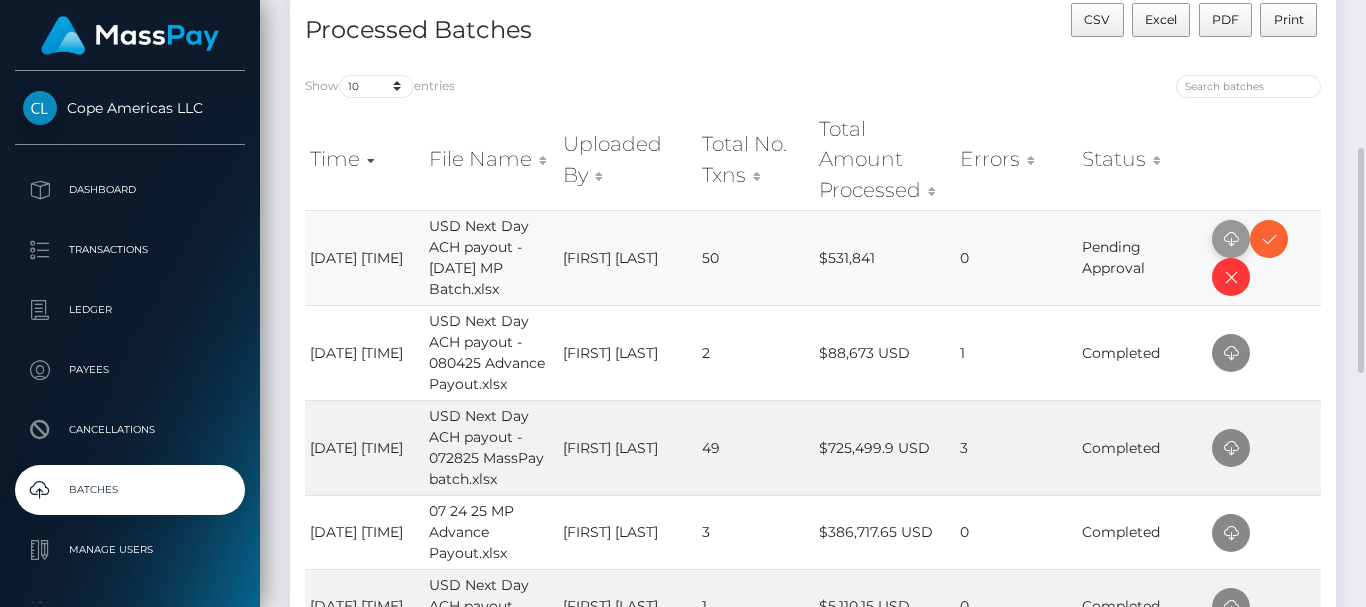click at bounding box center [1231, 239] 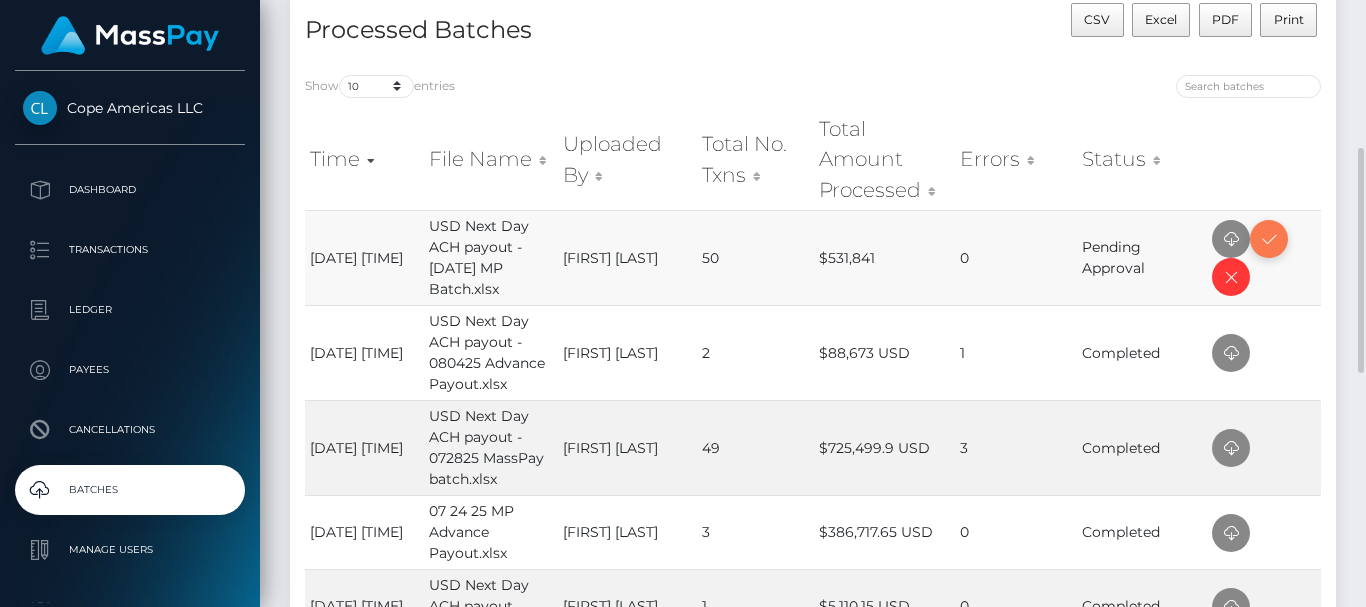 click at bounding box center [1269, 239] 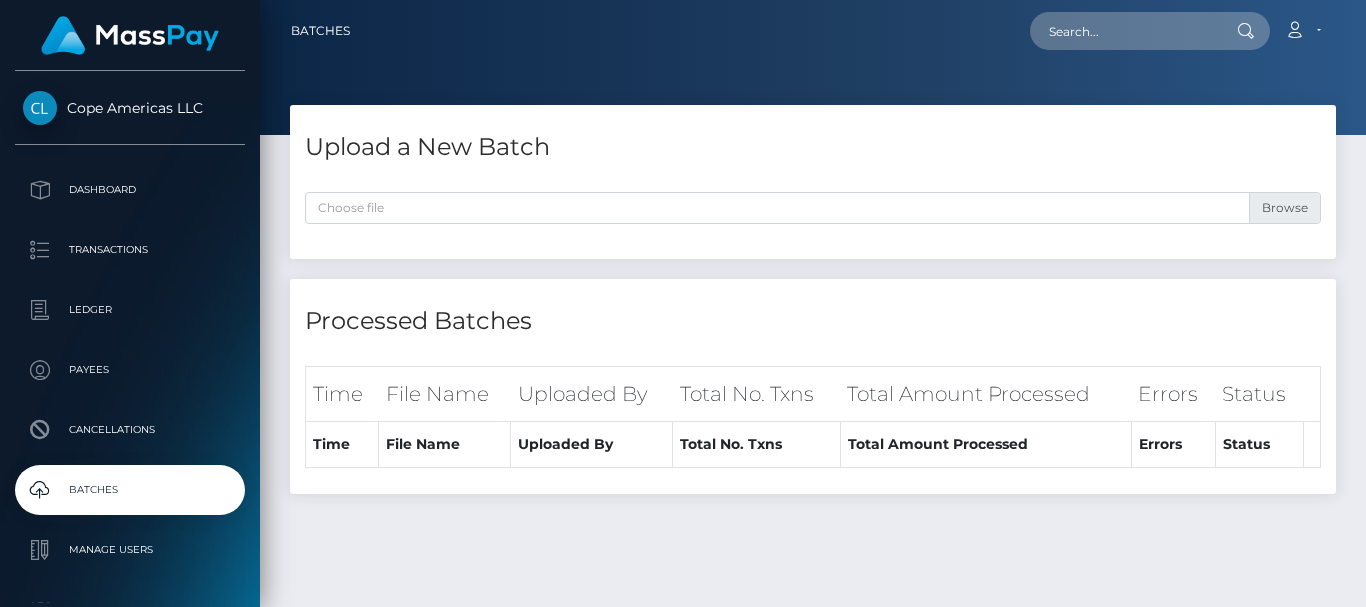 scroll, scrollTop: 0, scrollLeft: 0, axis: both 